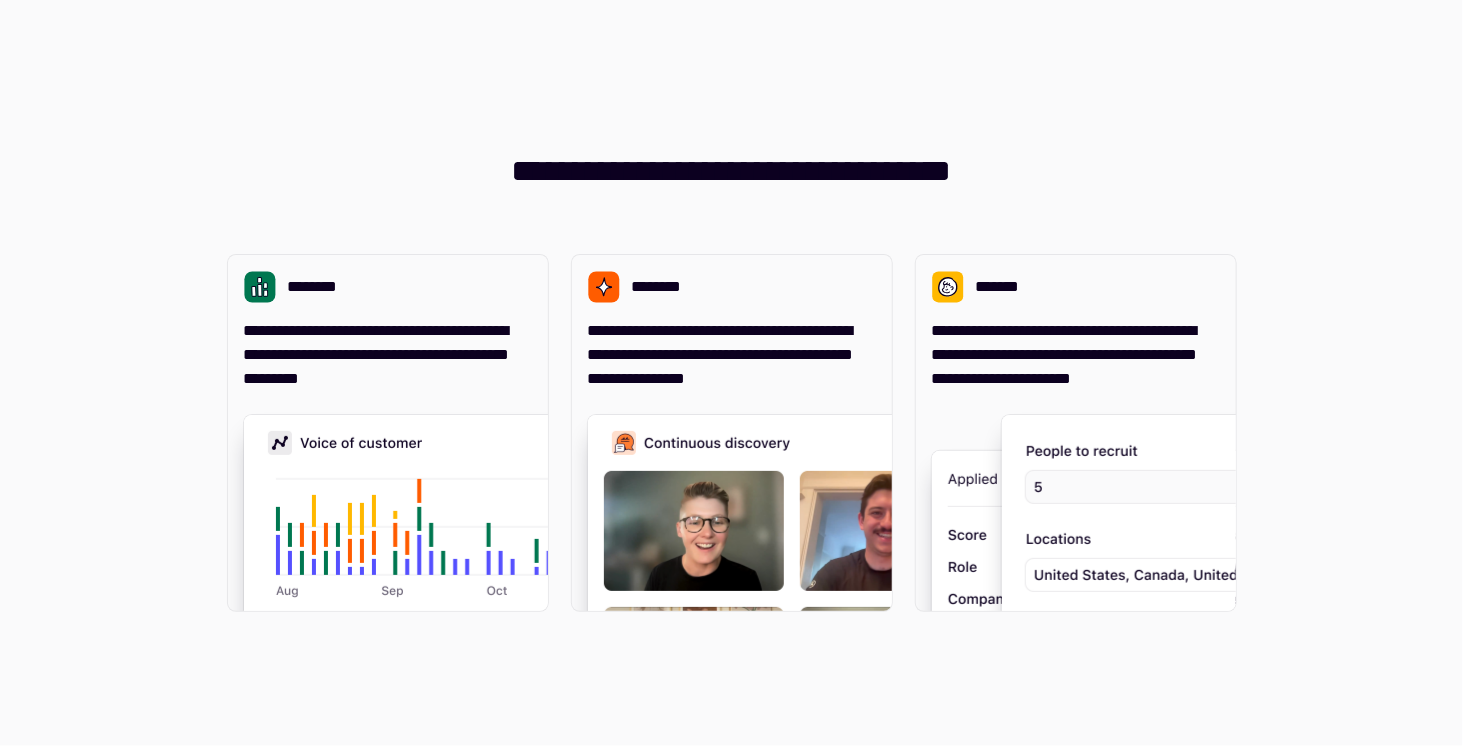 scroll, scrollTop: 0, scrollLeft: 0, axis: both 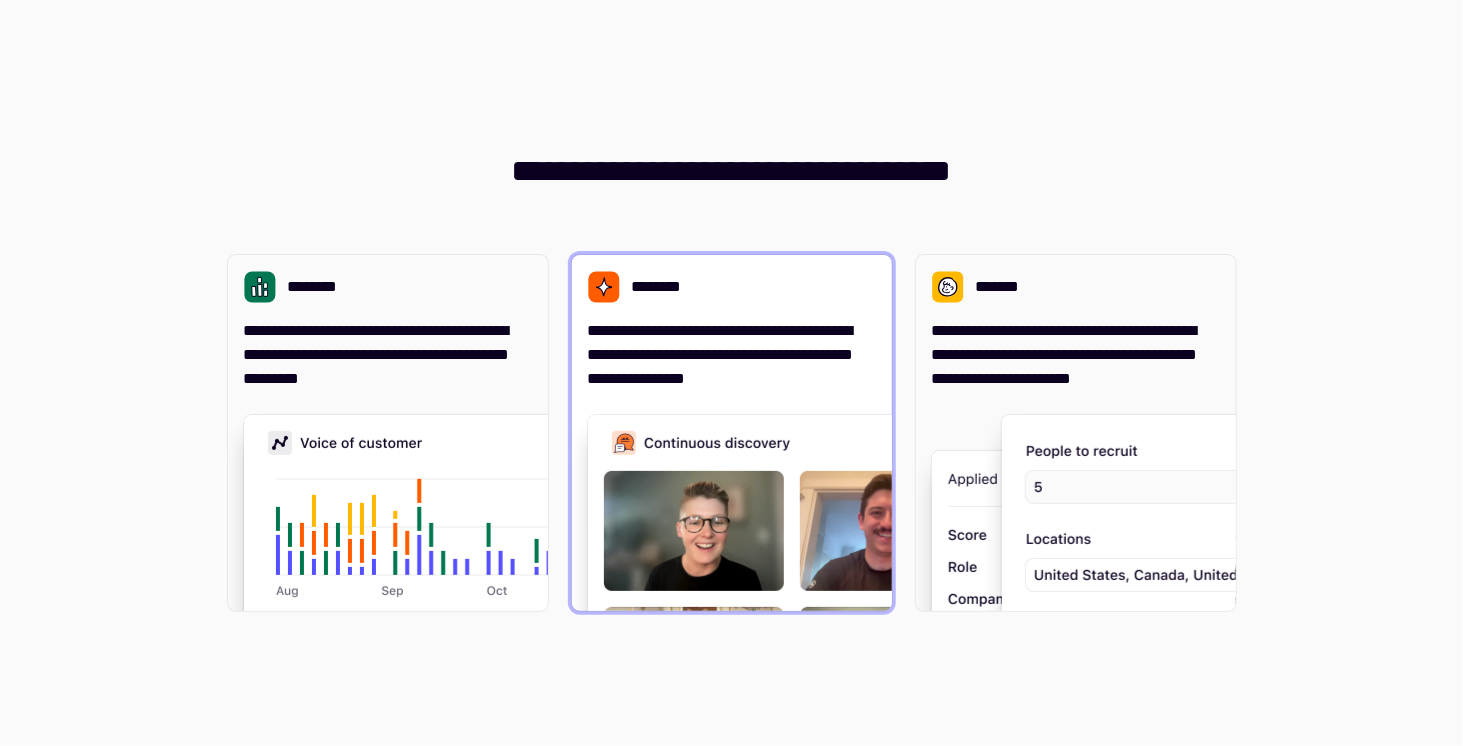 click on "**********" at bounding box center (732, 355) 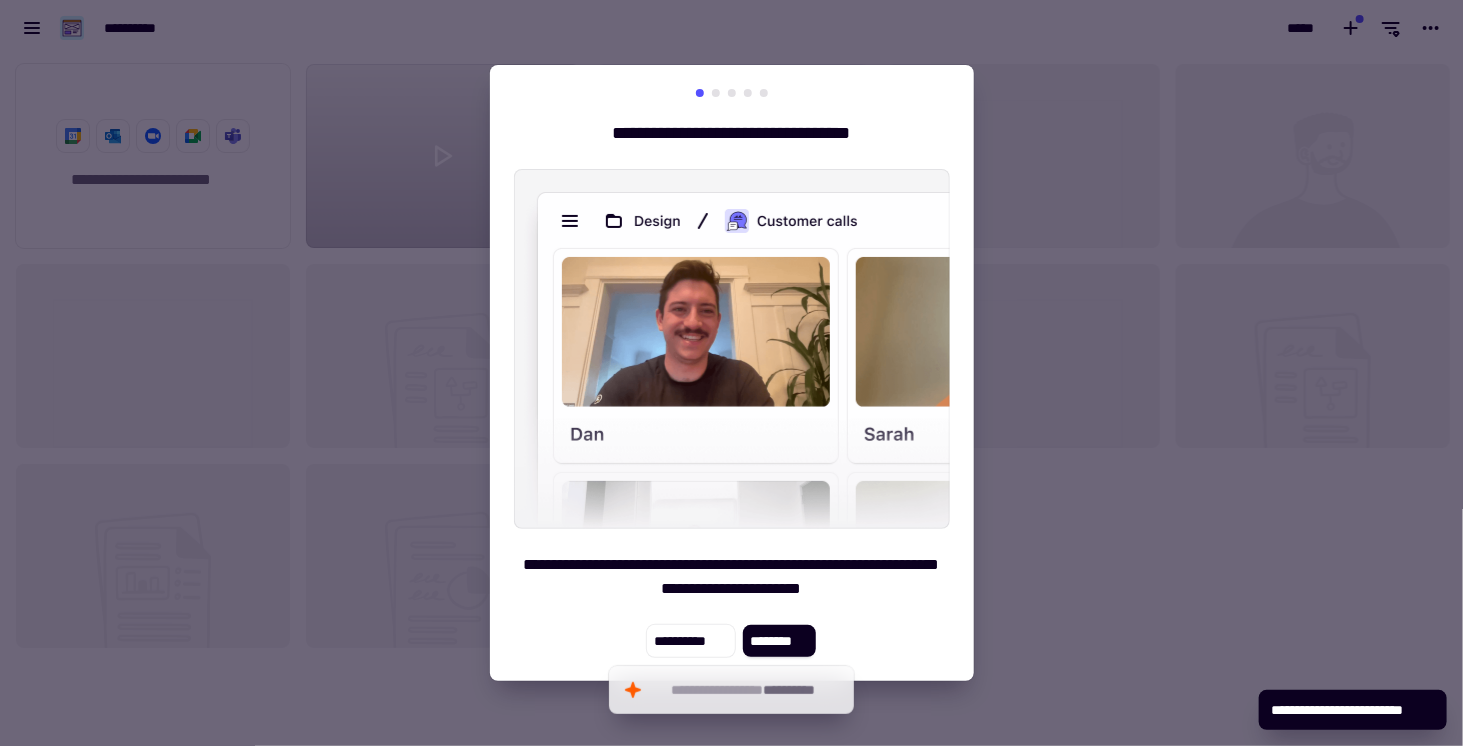 scroll, scrollTop: 15, scrollLeft: 15, axis: both 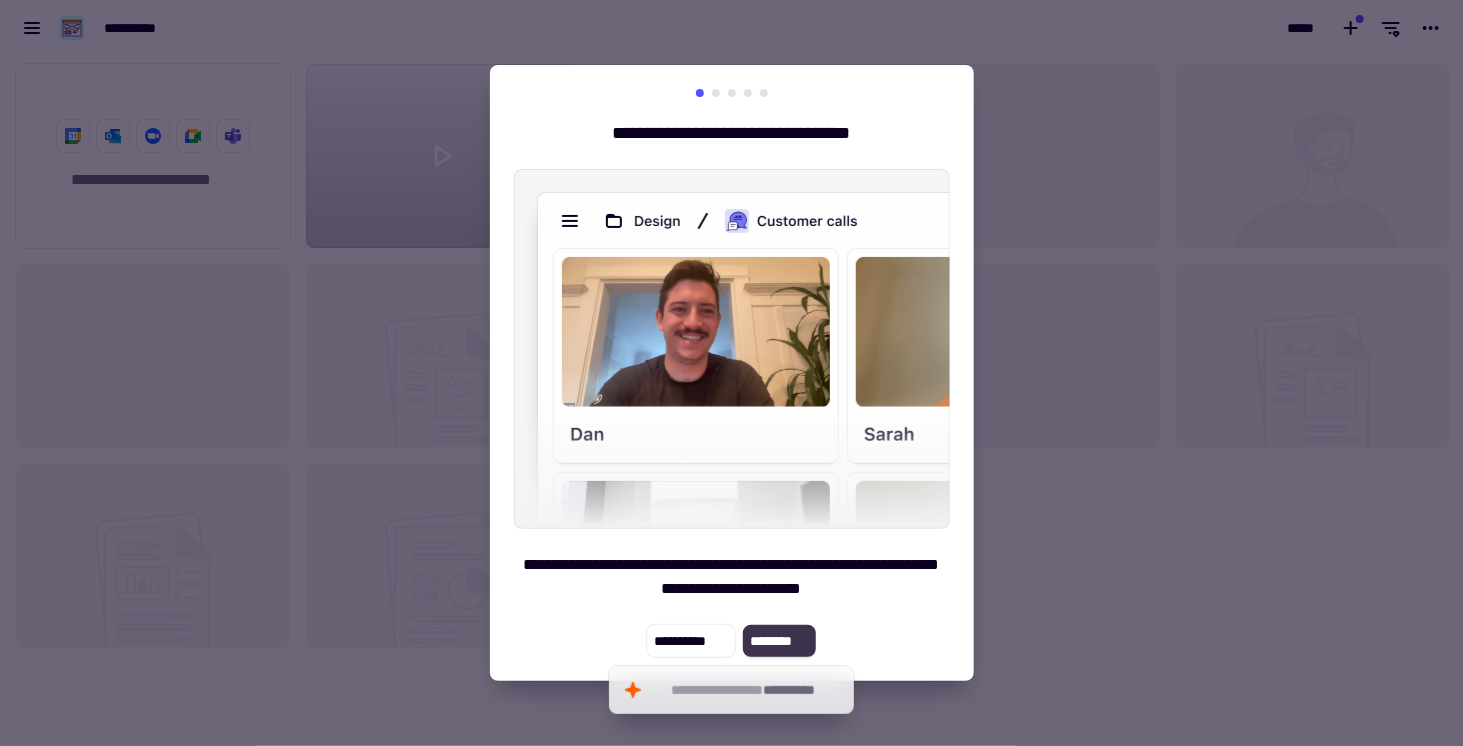 click on "********" 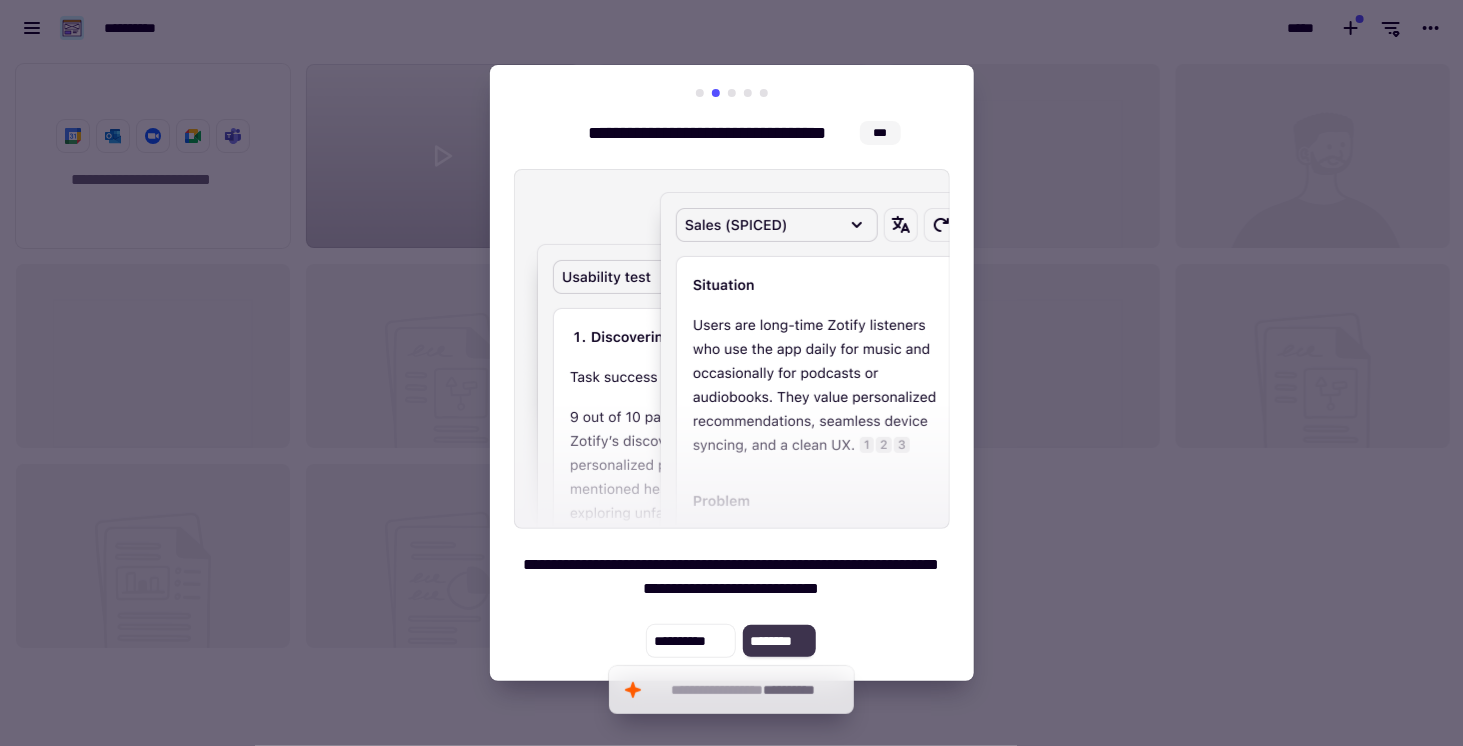 click on "********" 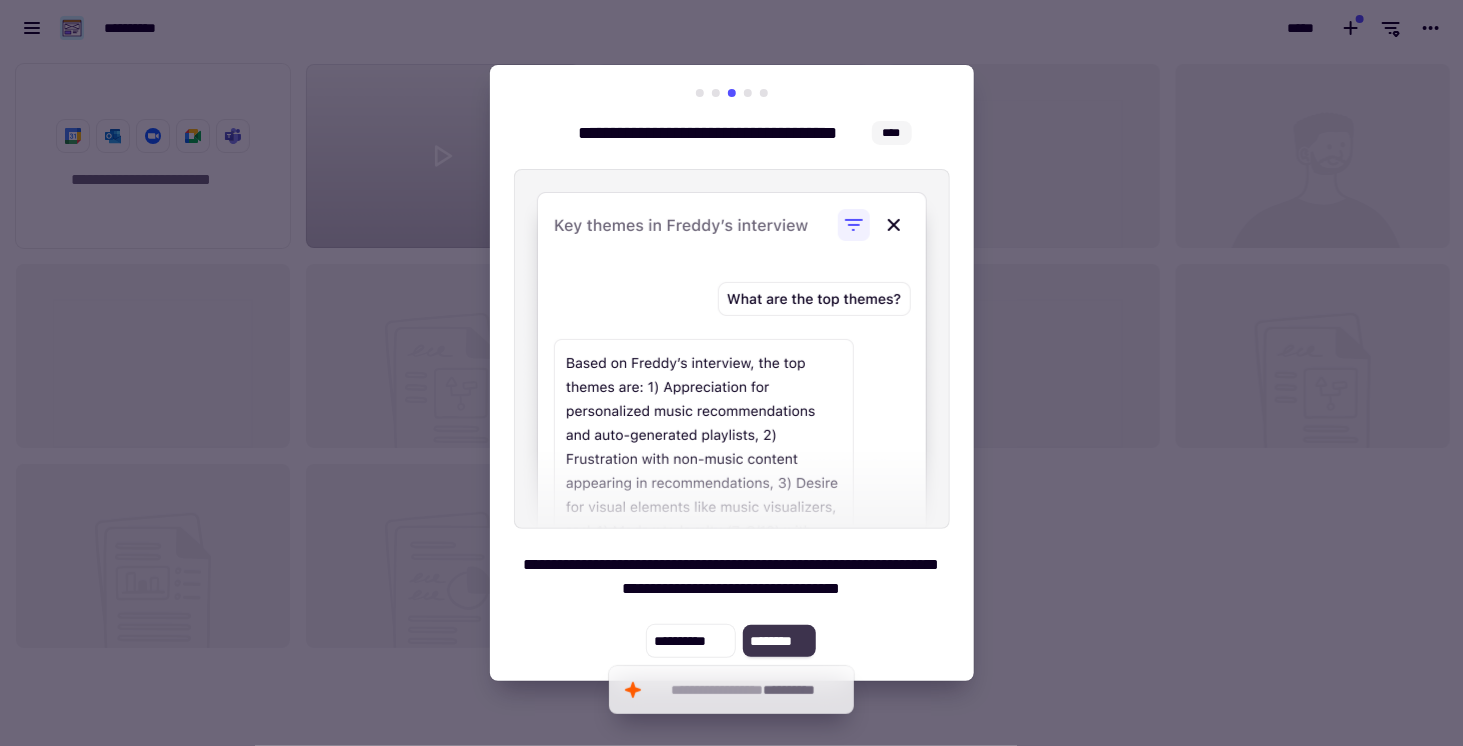 click on "********" 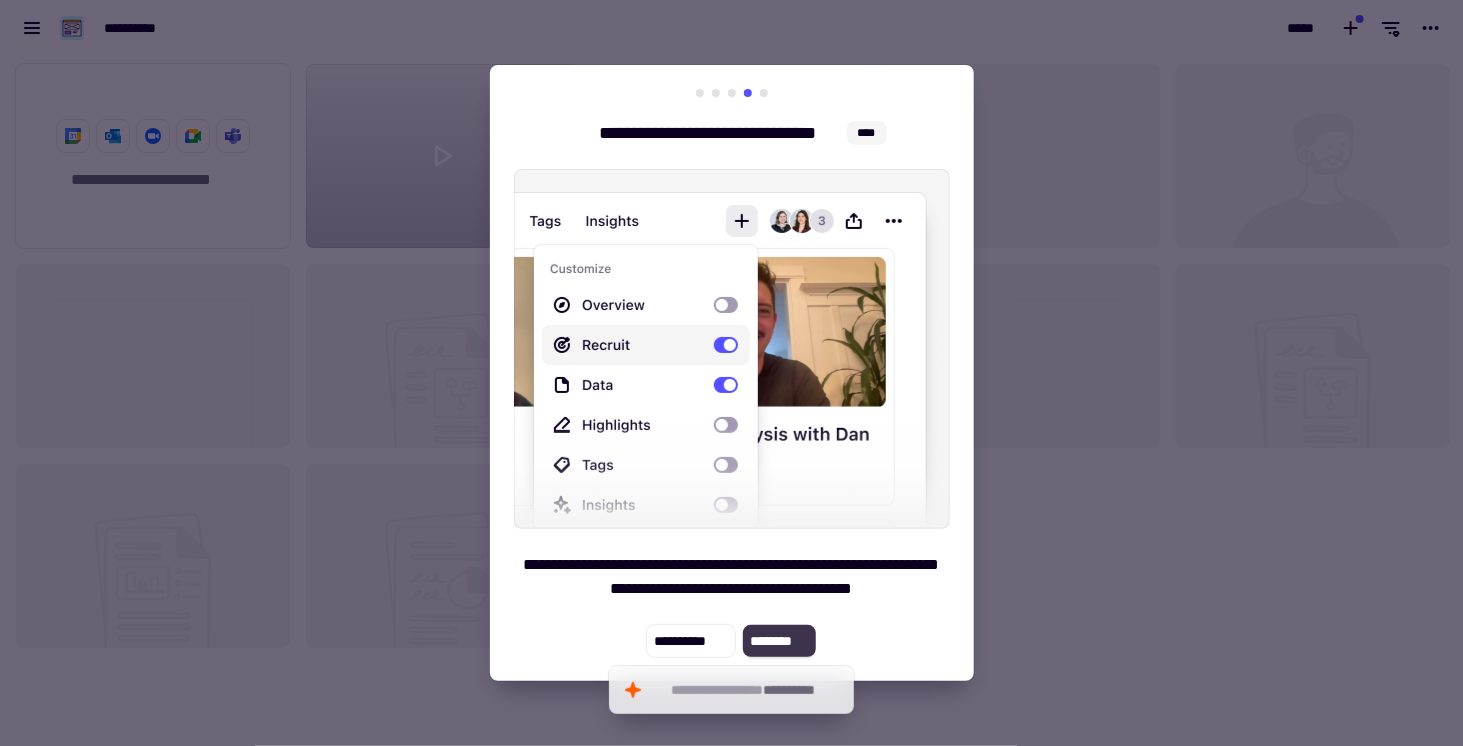 click on "********" 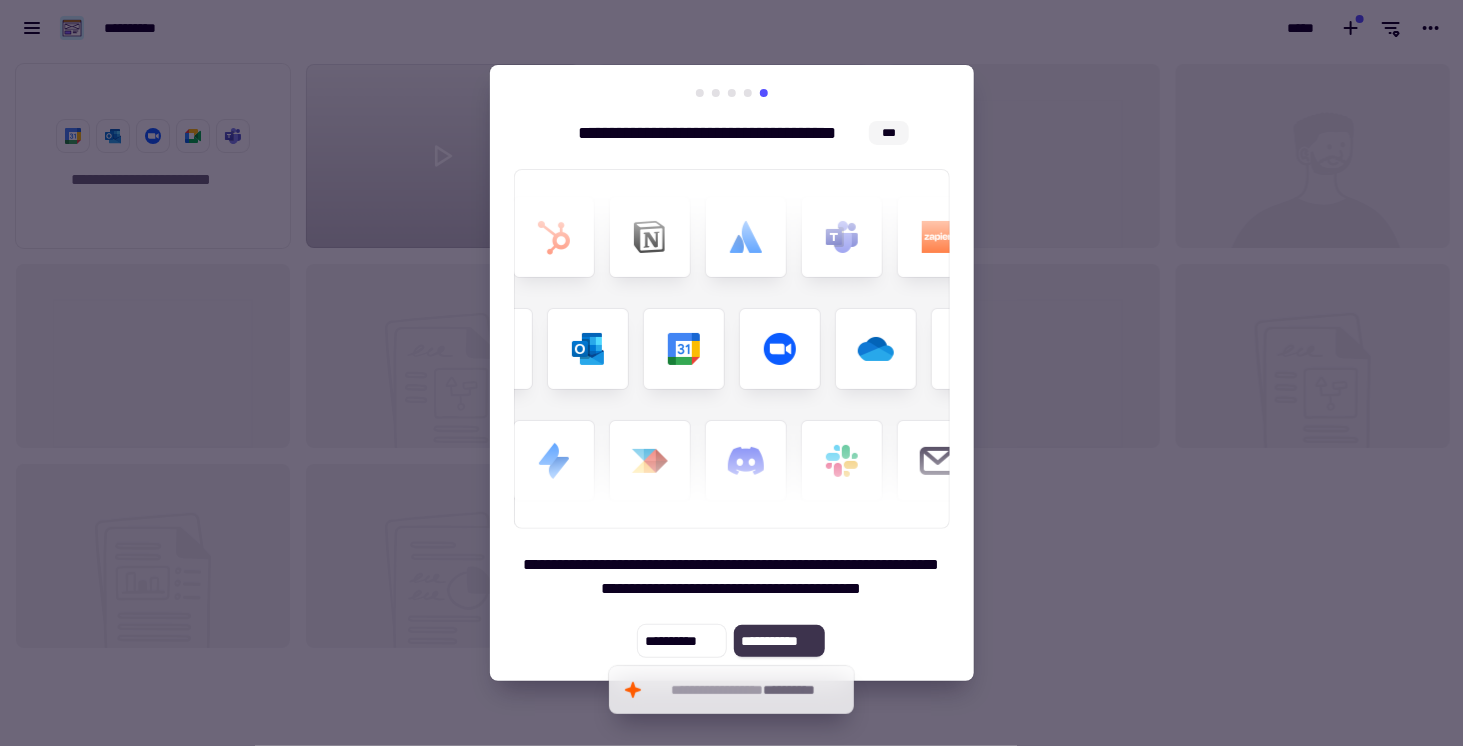 click on "**********" 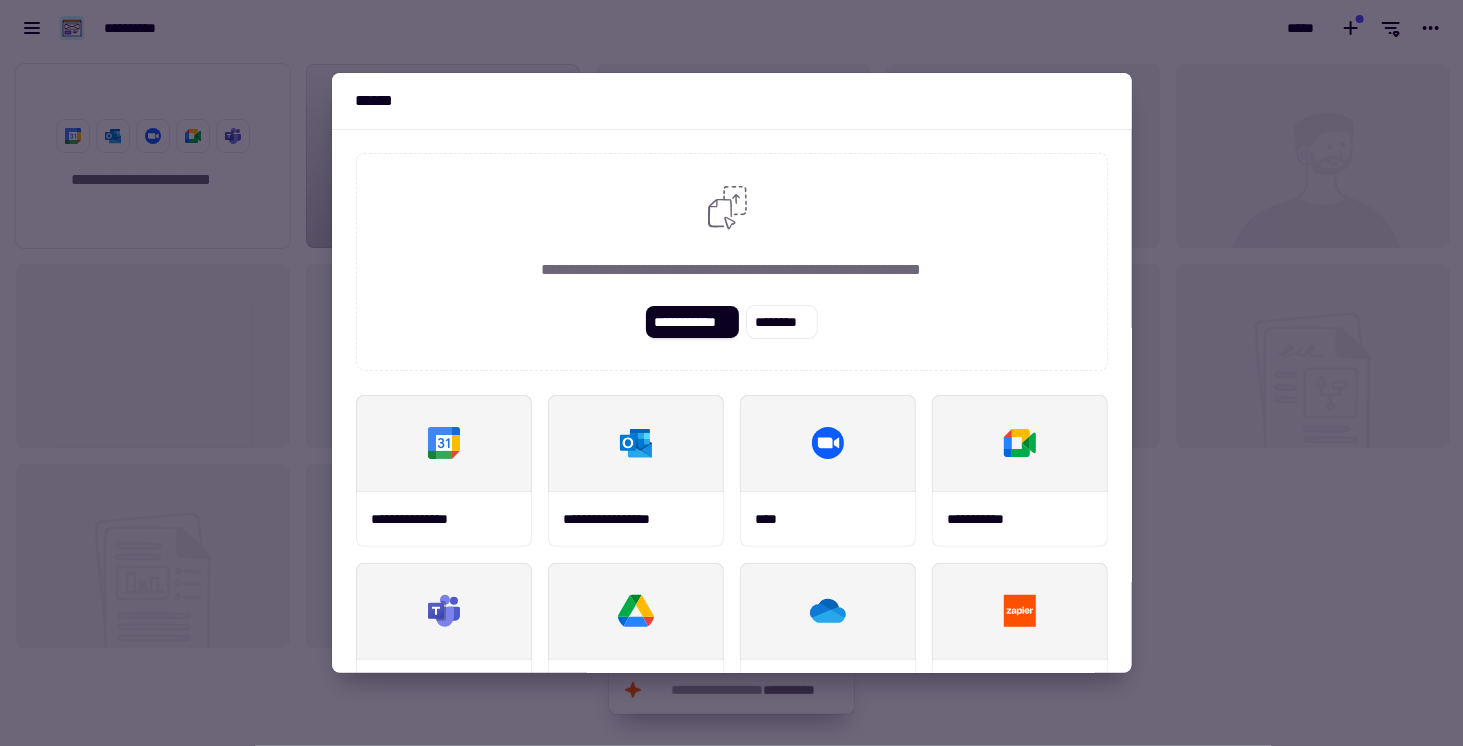click at bounding box center (731, 373) 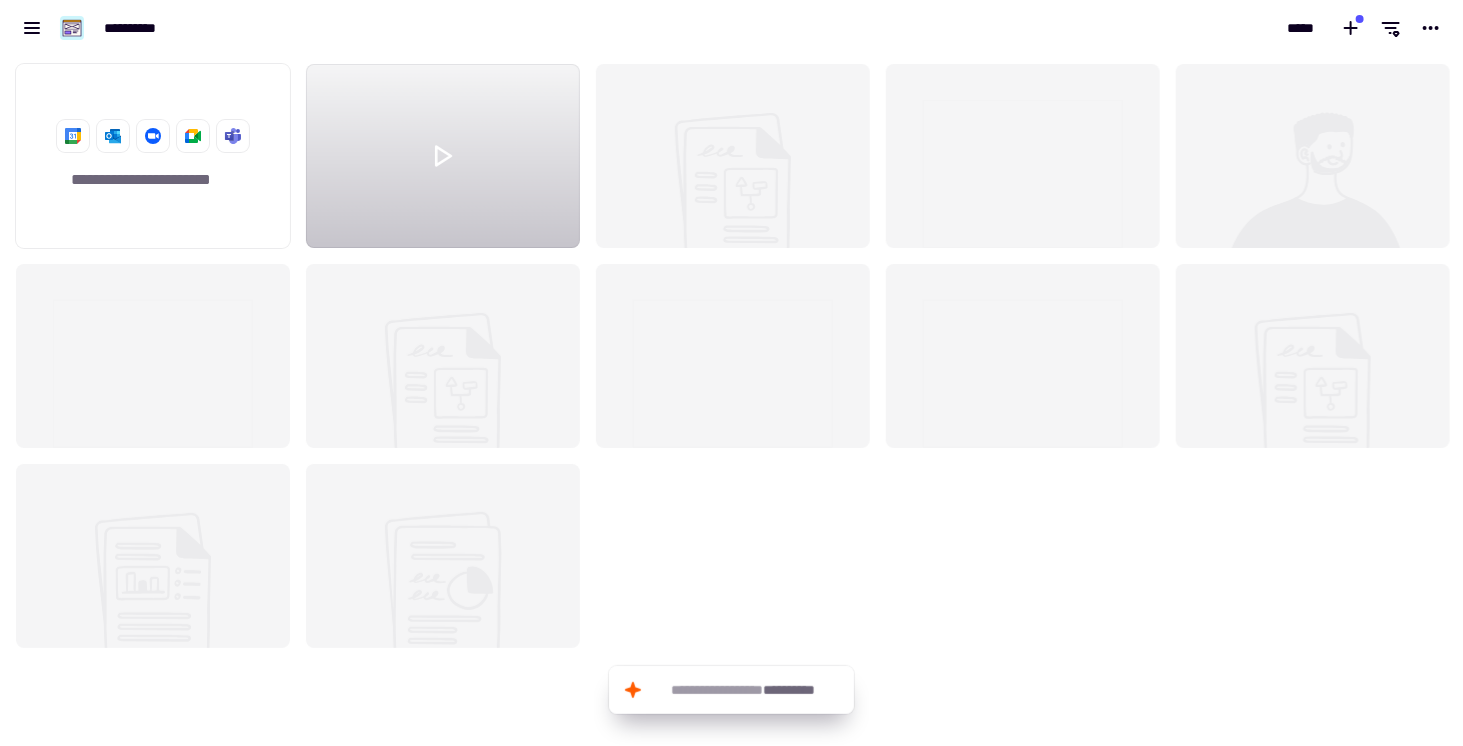 scroll, scrollTop: 44, scrollLeft: 0, axis: vertical 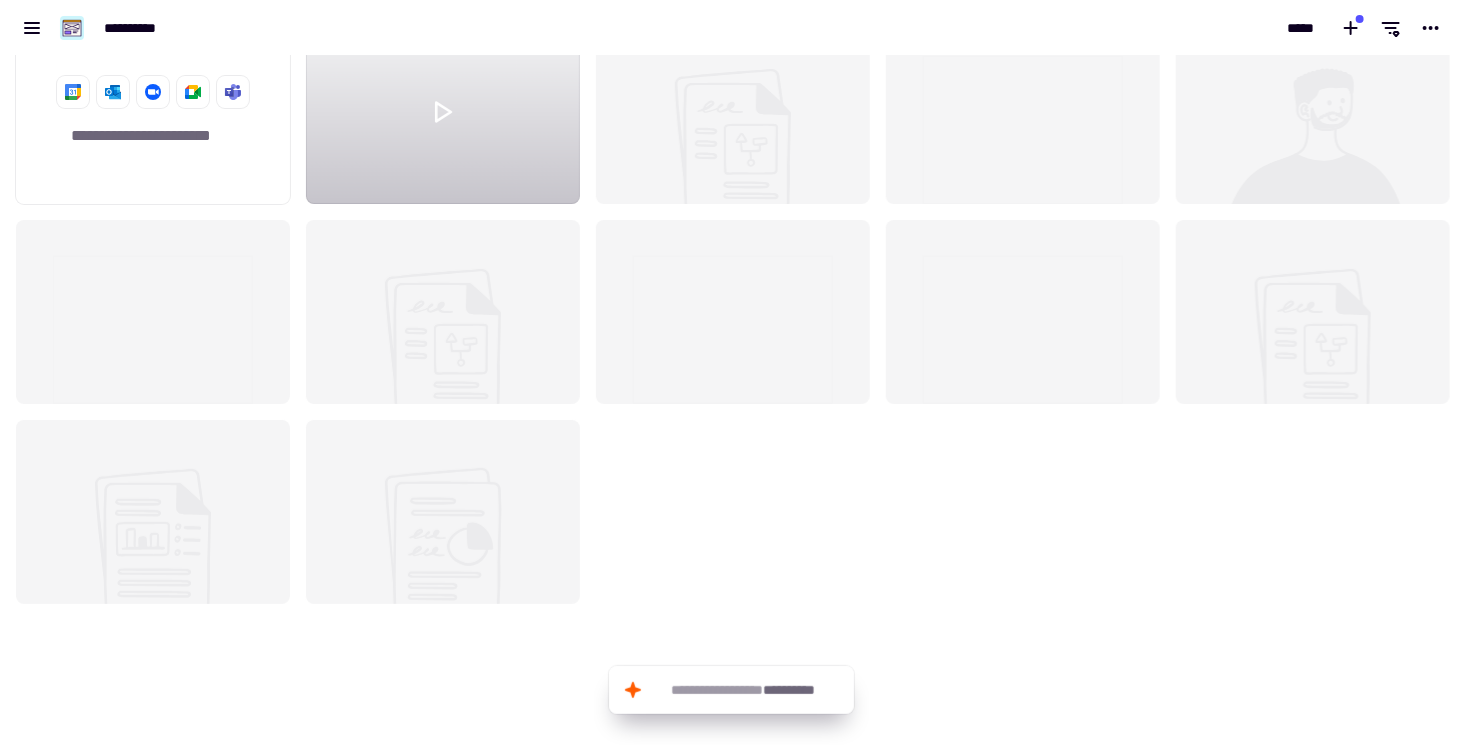 click 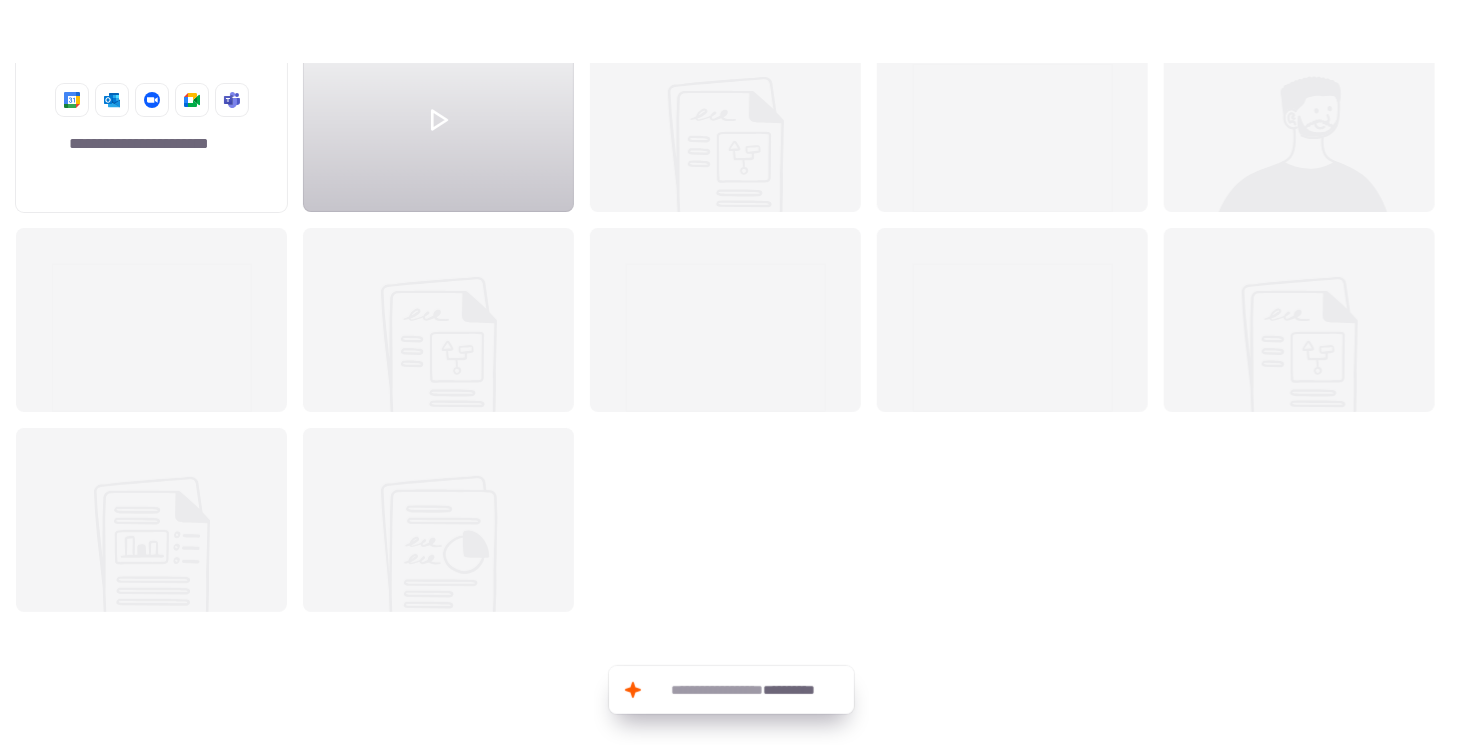 scroll, scrollTop: 675, scrollLeft: 1433, axis: both 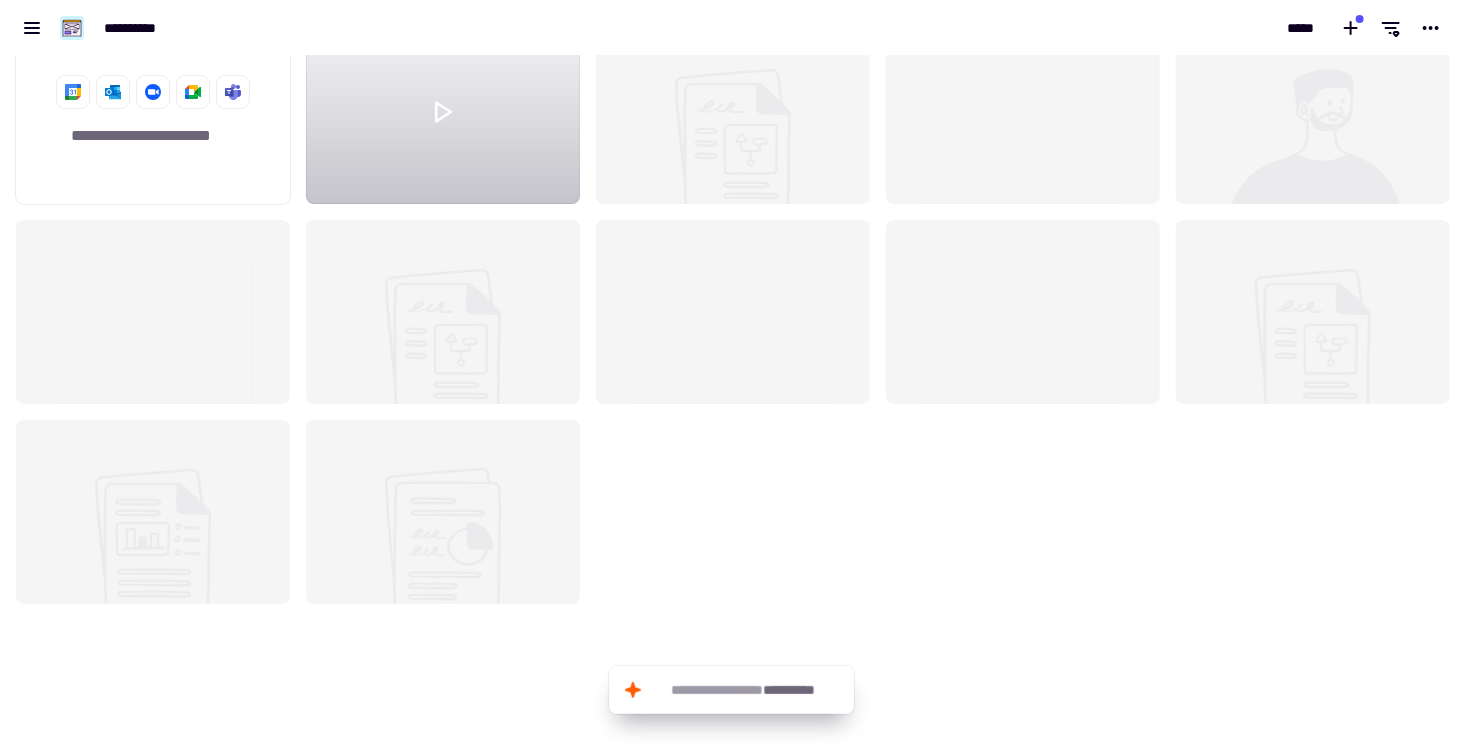 click 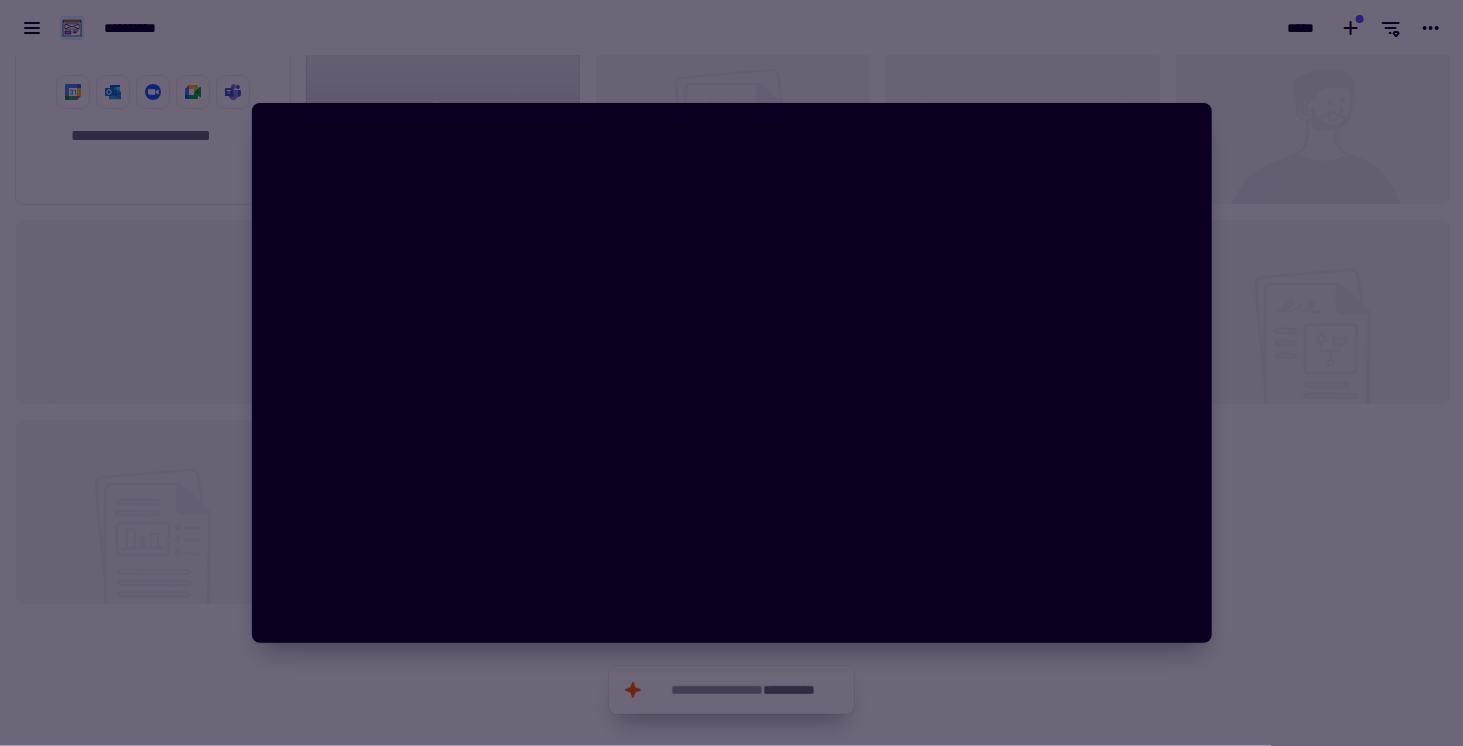 click at bounding box center (731, 373) 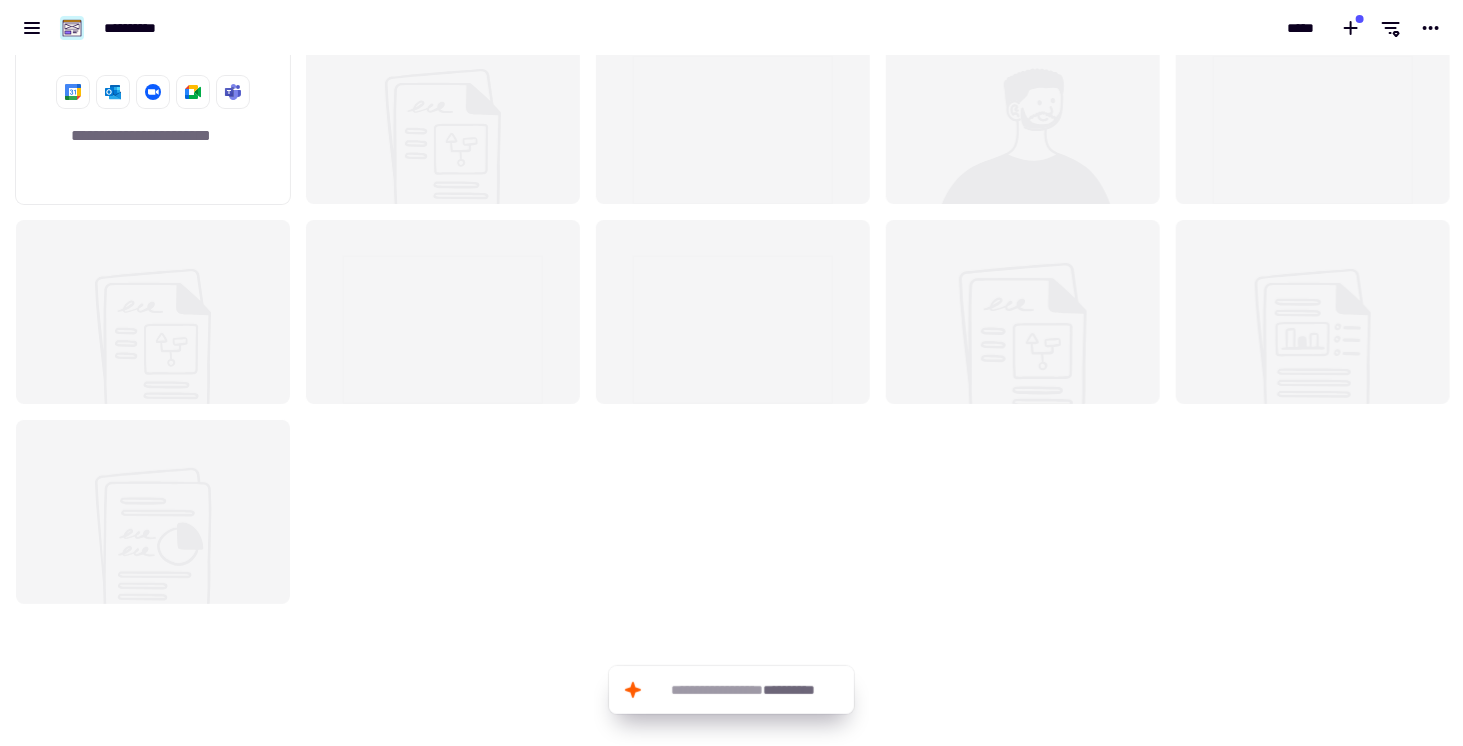 scroll, scrollTop: 0, scrollLeft: 0, axis: both 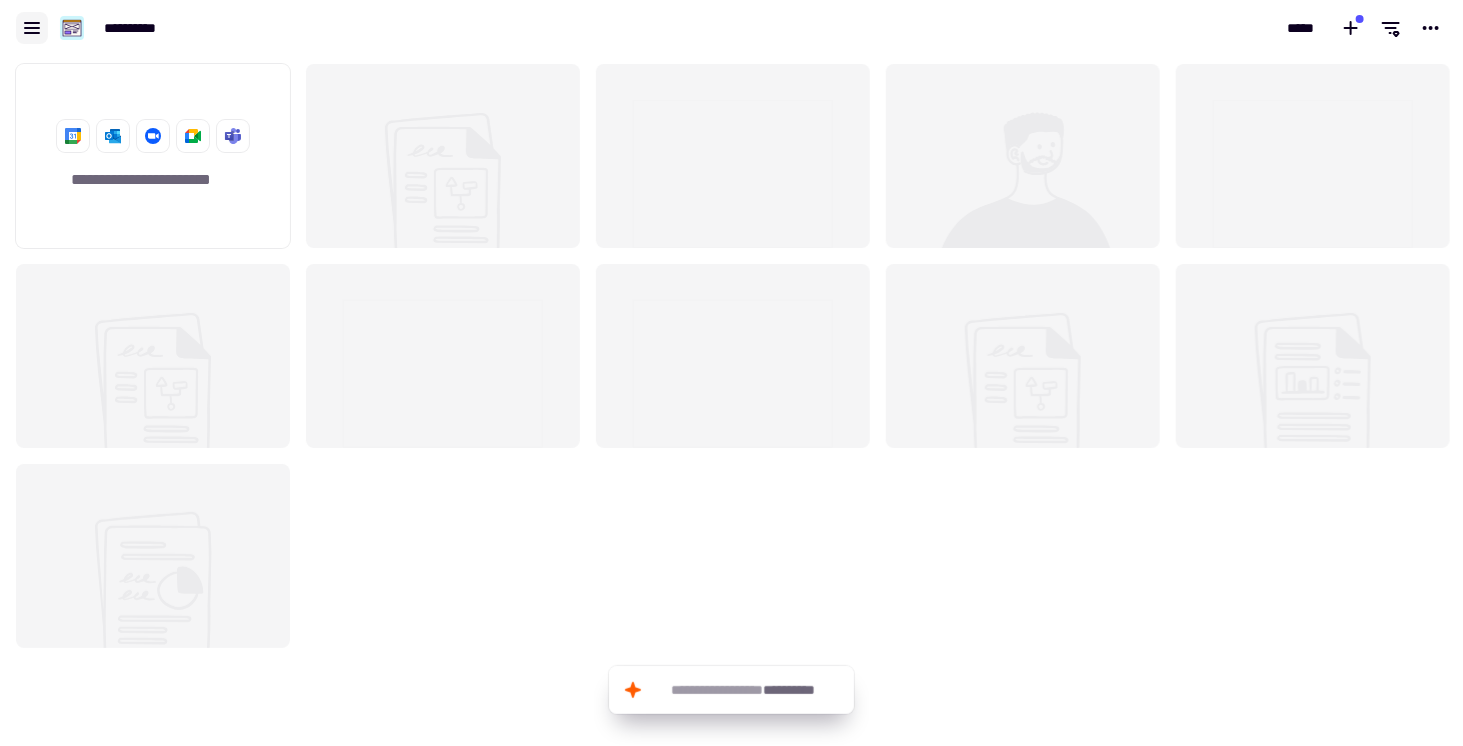 click 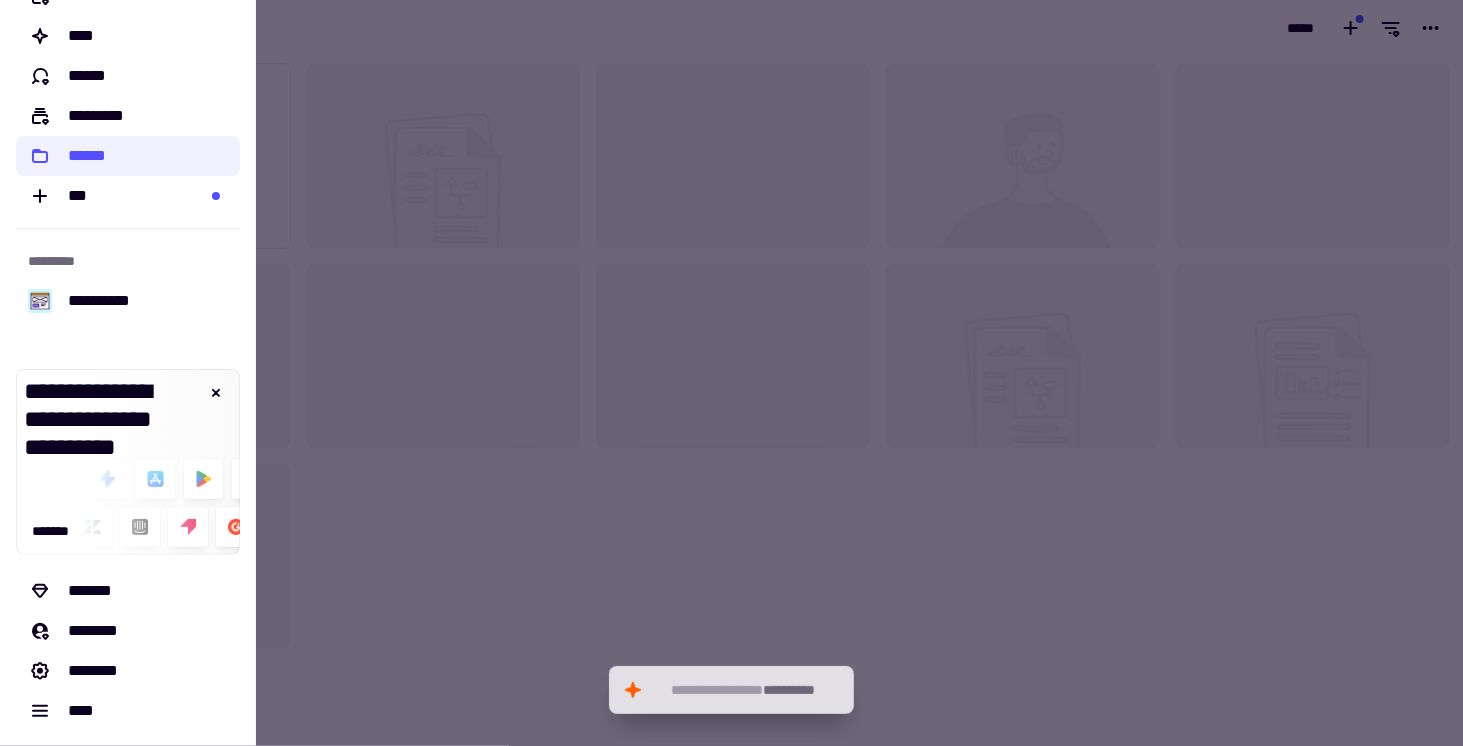 scroll, scrollTop: 0, scrollLeft: 0, axis: both 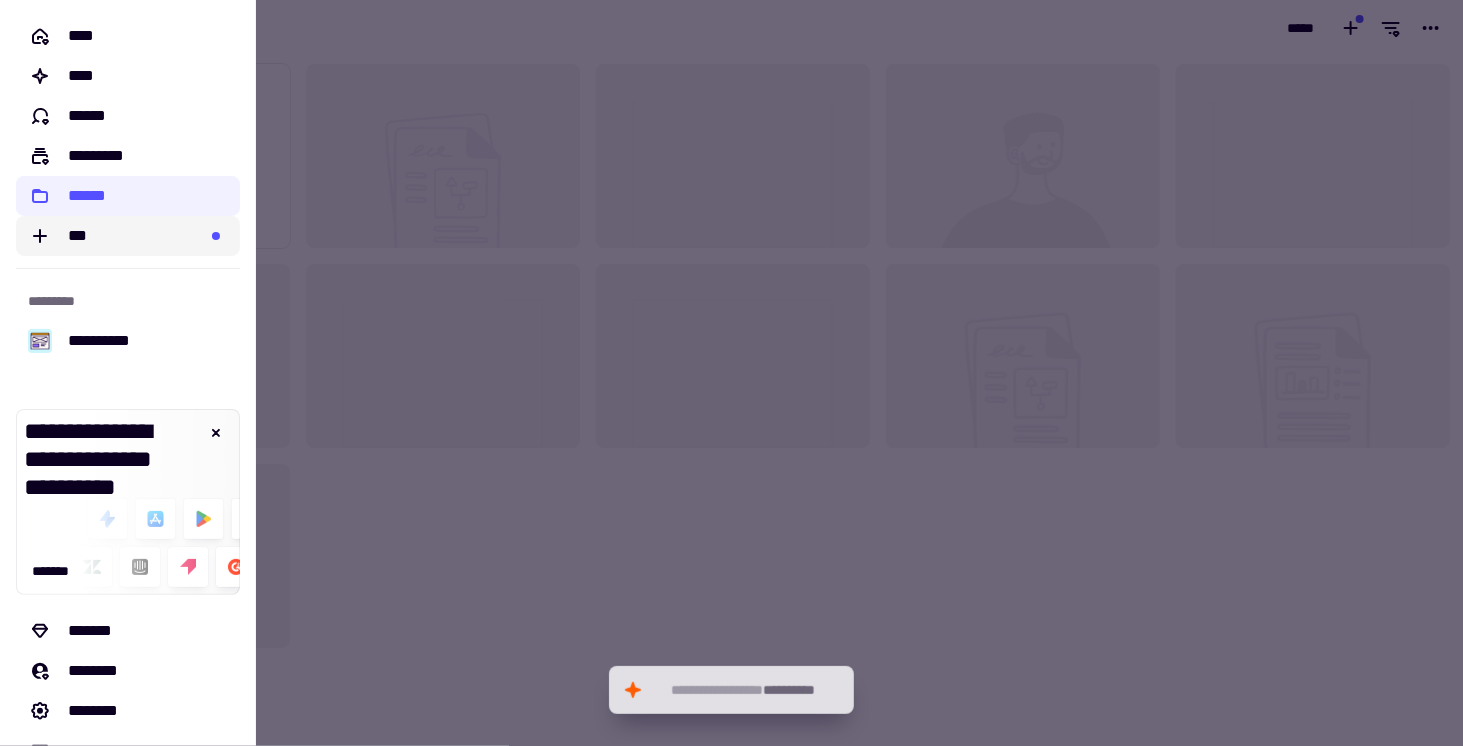 click on "***" 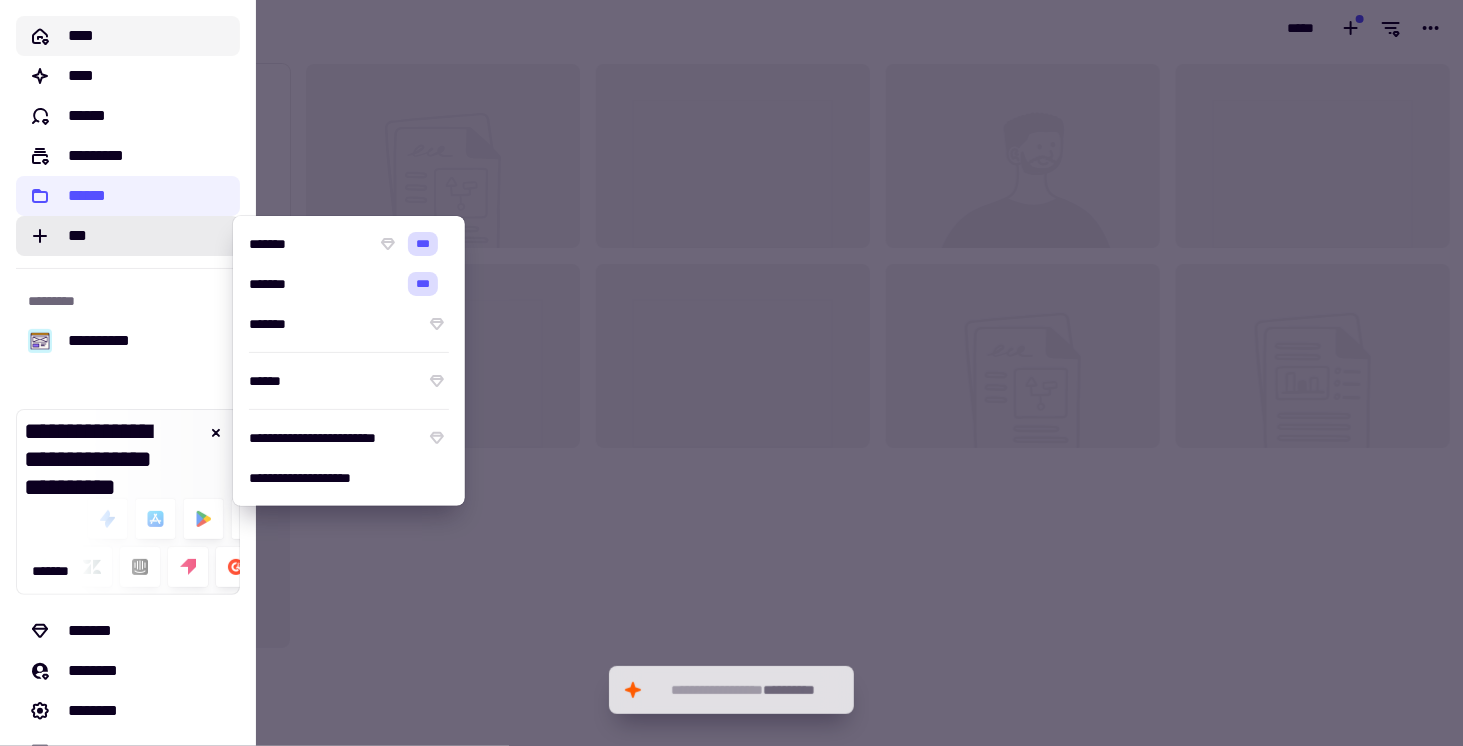 click on "****" 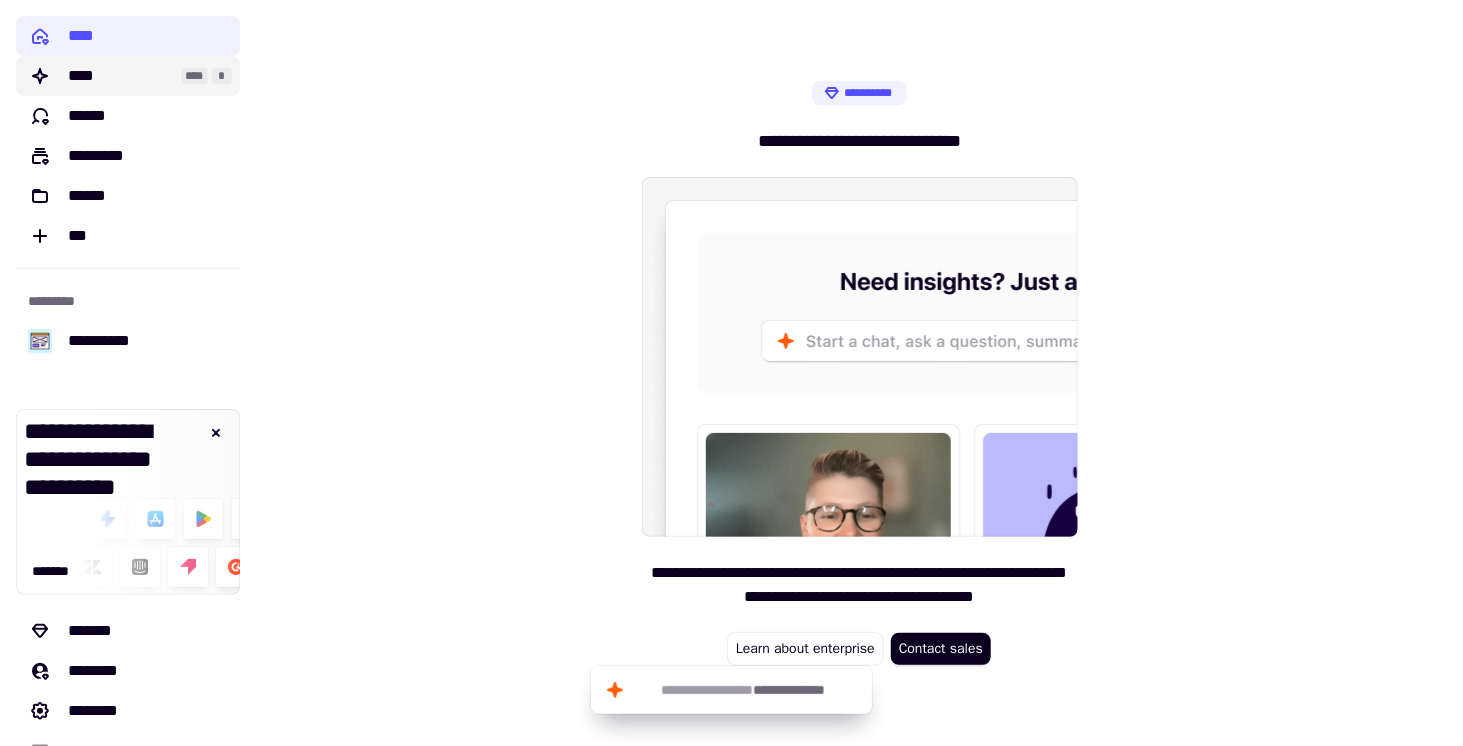 click on "**** **** *" 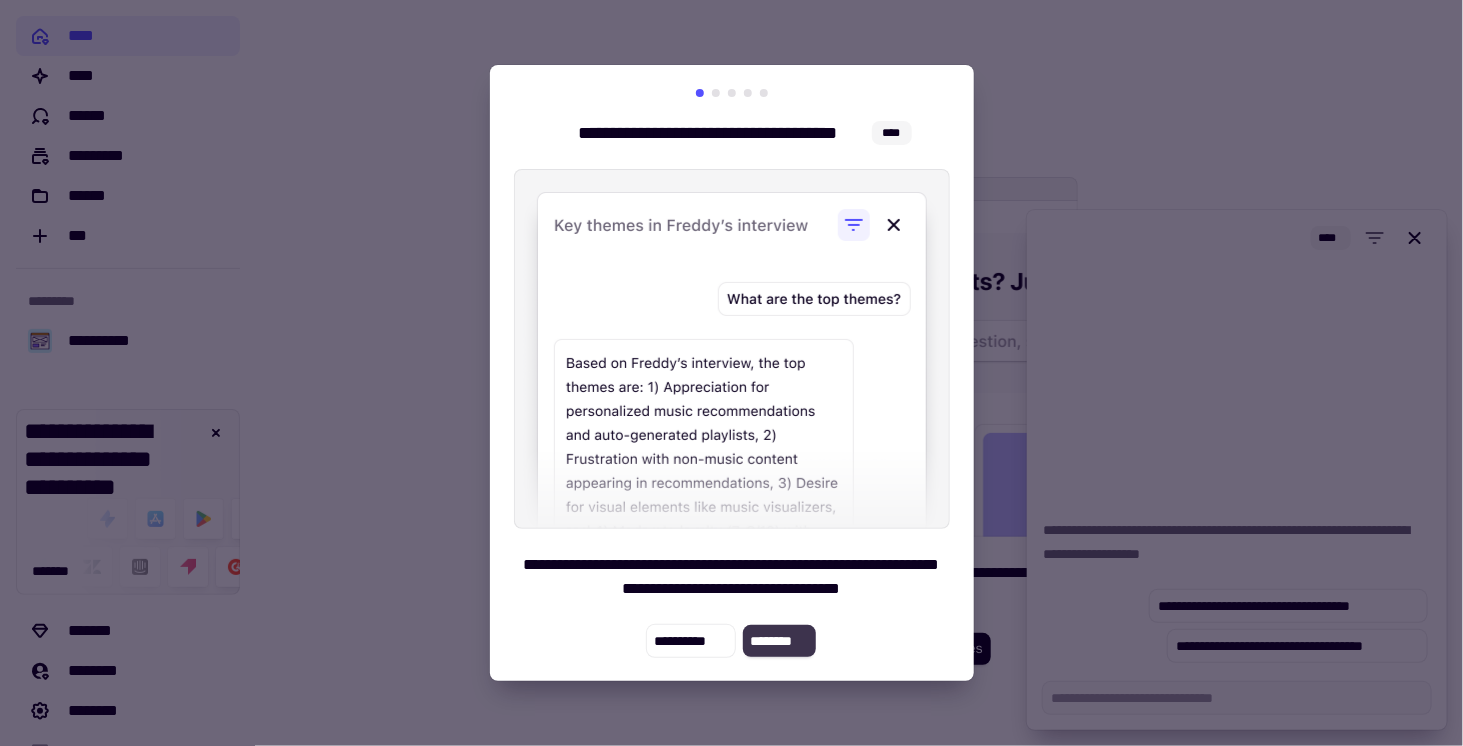 click on "********" 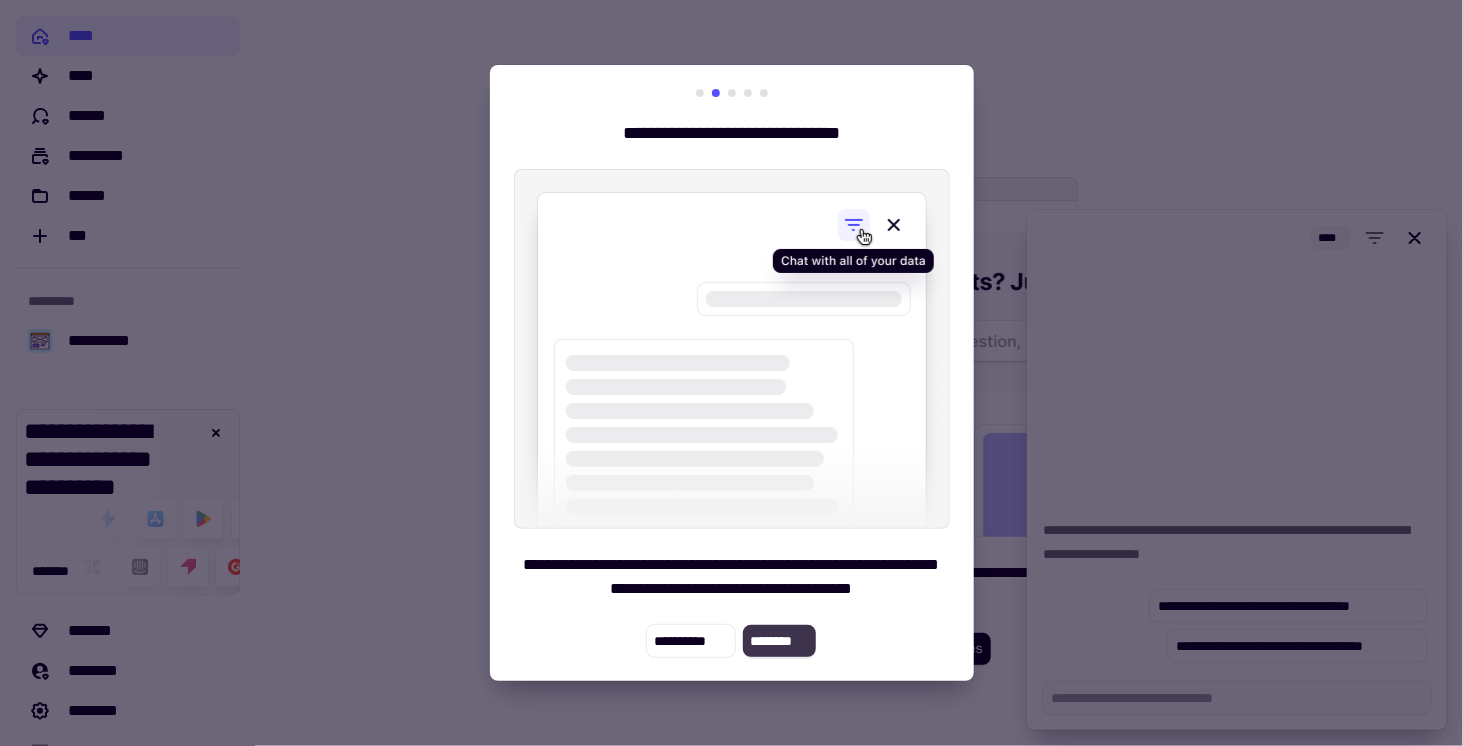 click on "********" 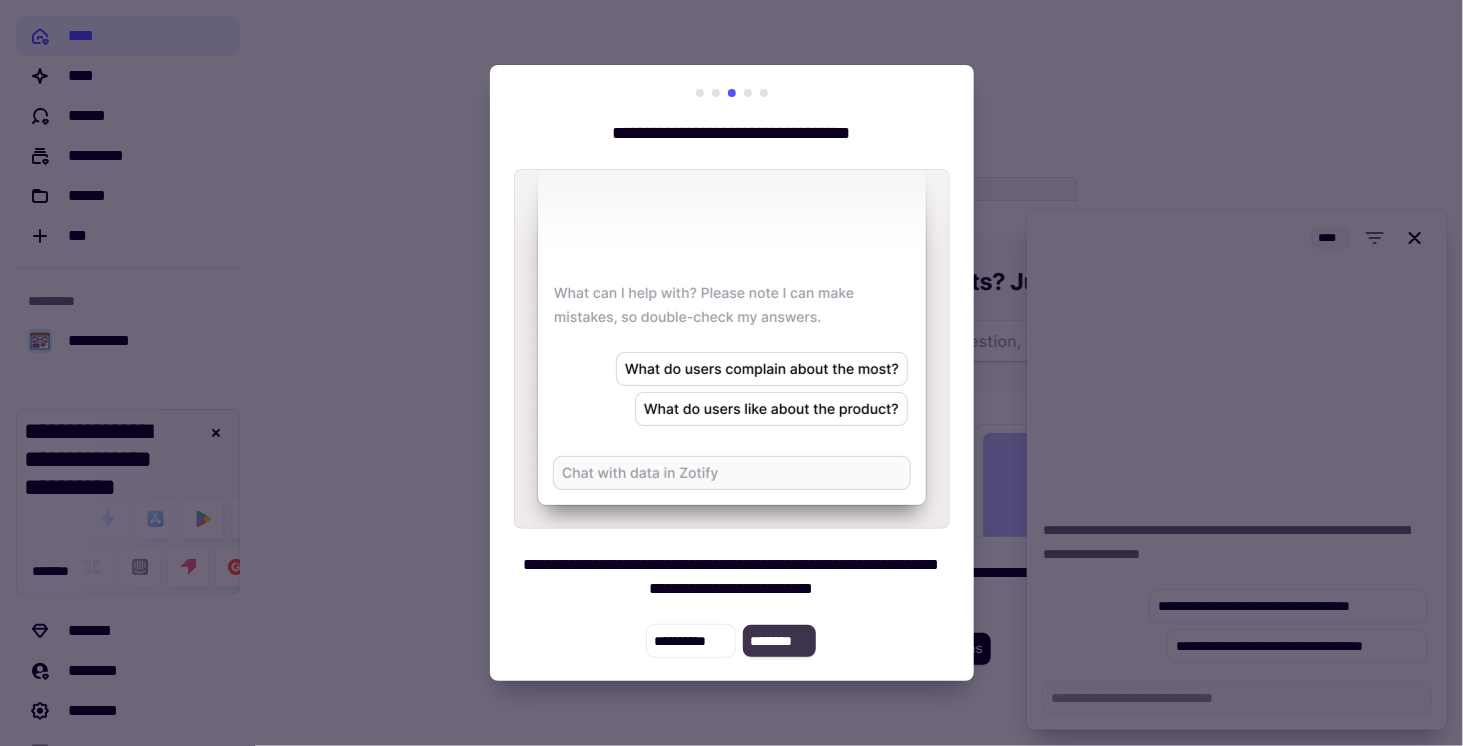 click on "********" 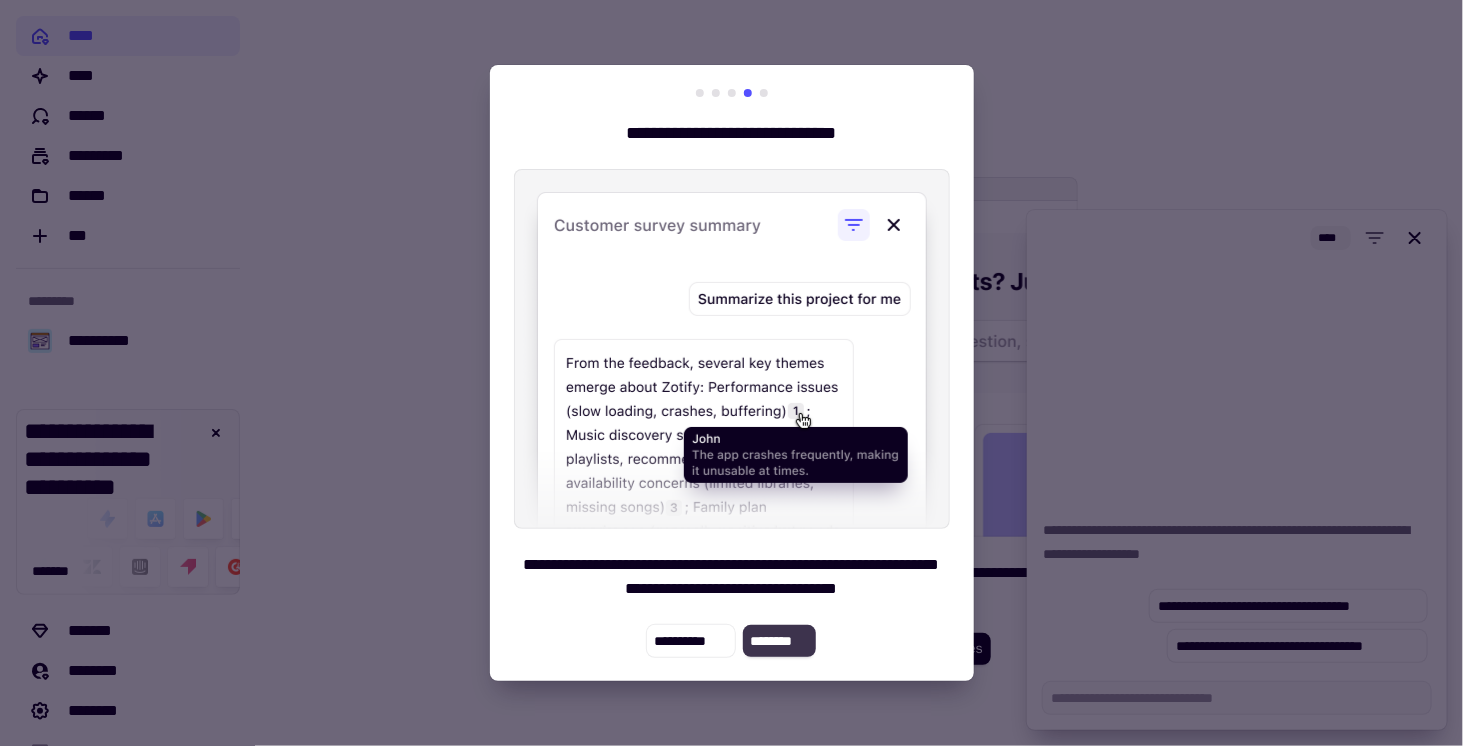 click on "********" 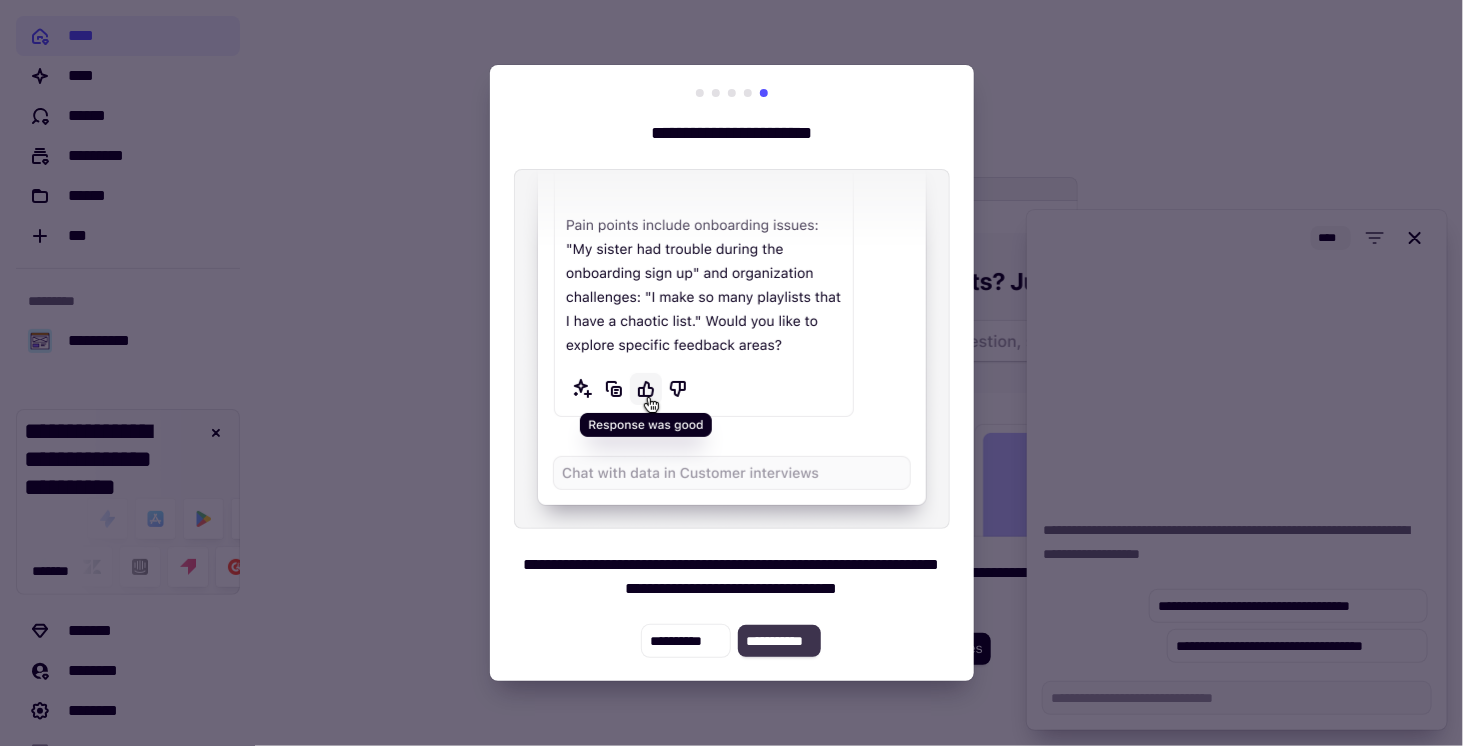 click on "**********" 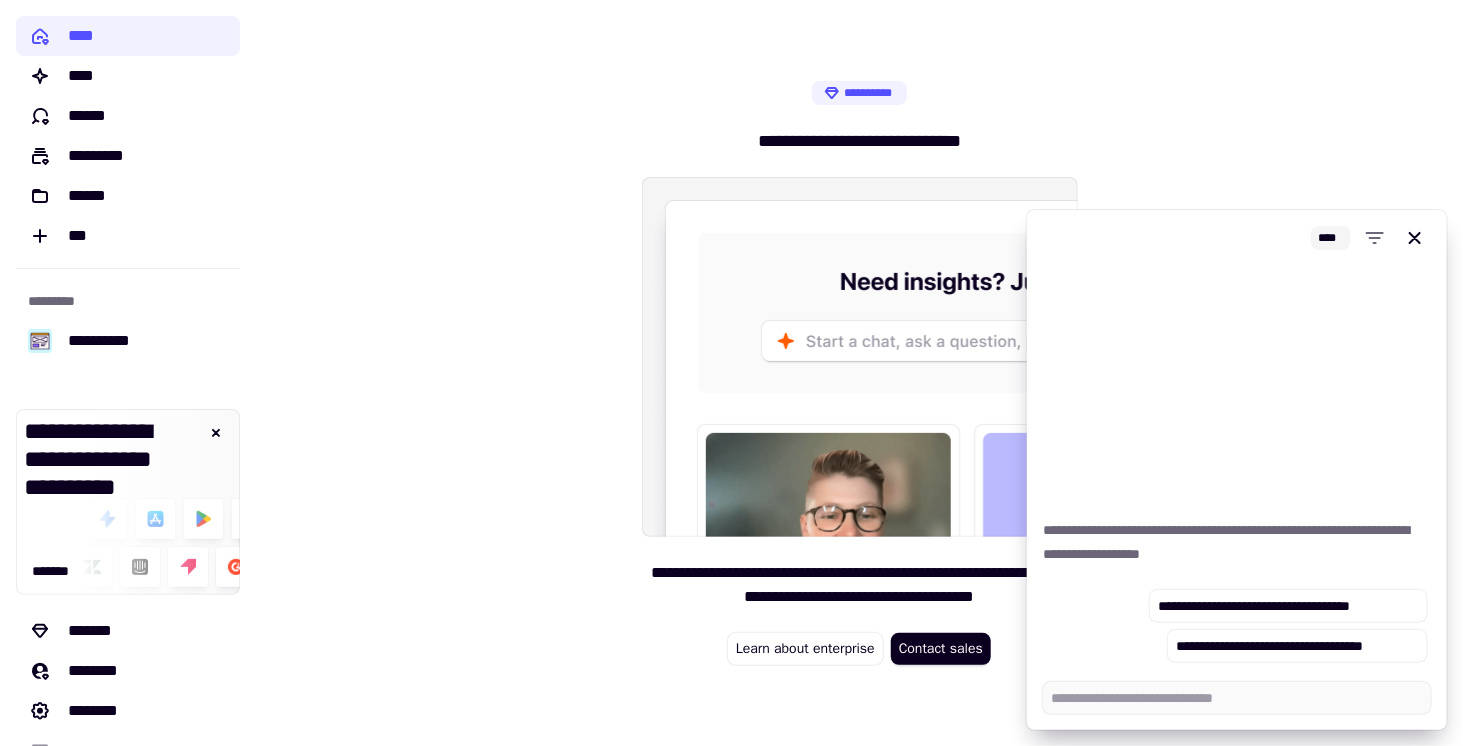 click on "Learn about enterprise" 